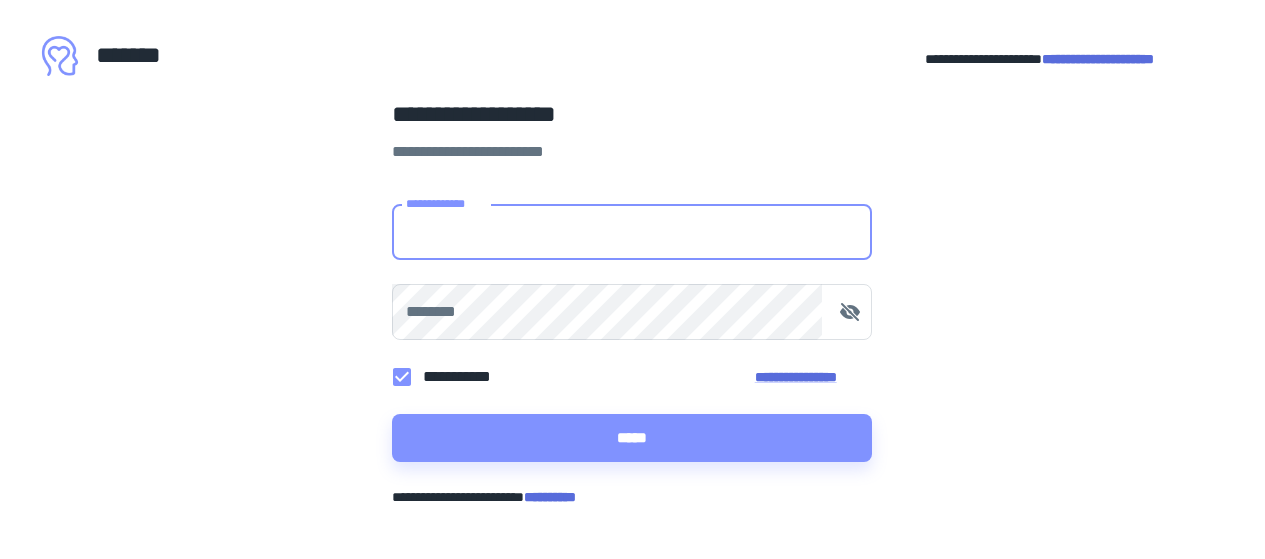 scroll, scrollTop: 0, scrollLeft: 0, axis: both 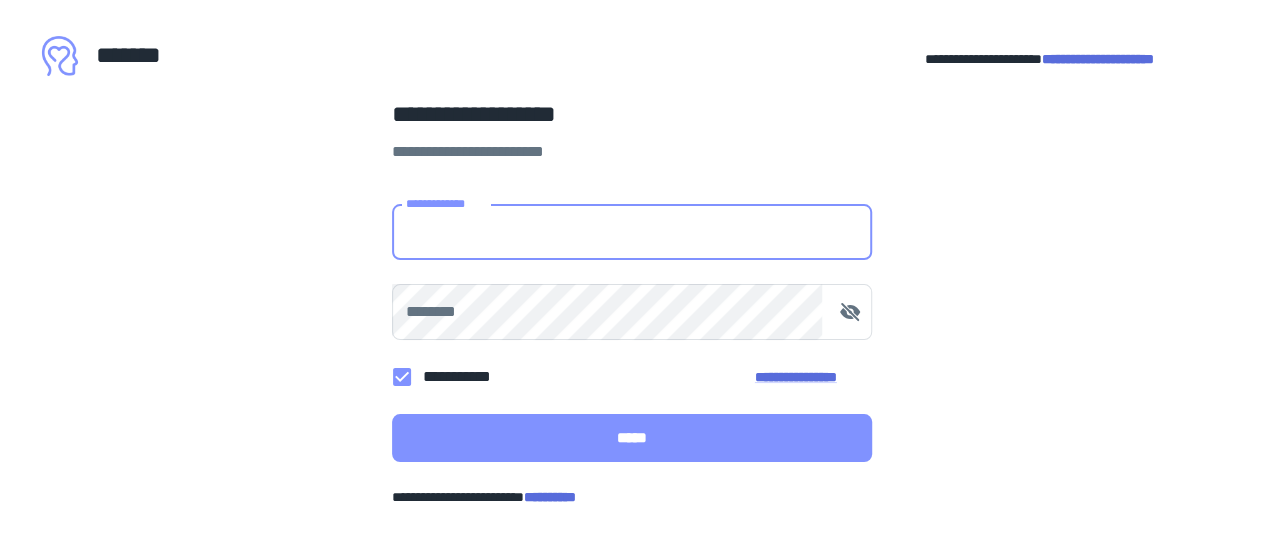 type on "**********" 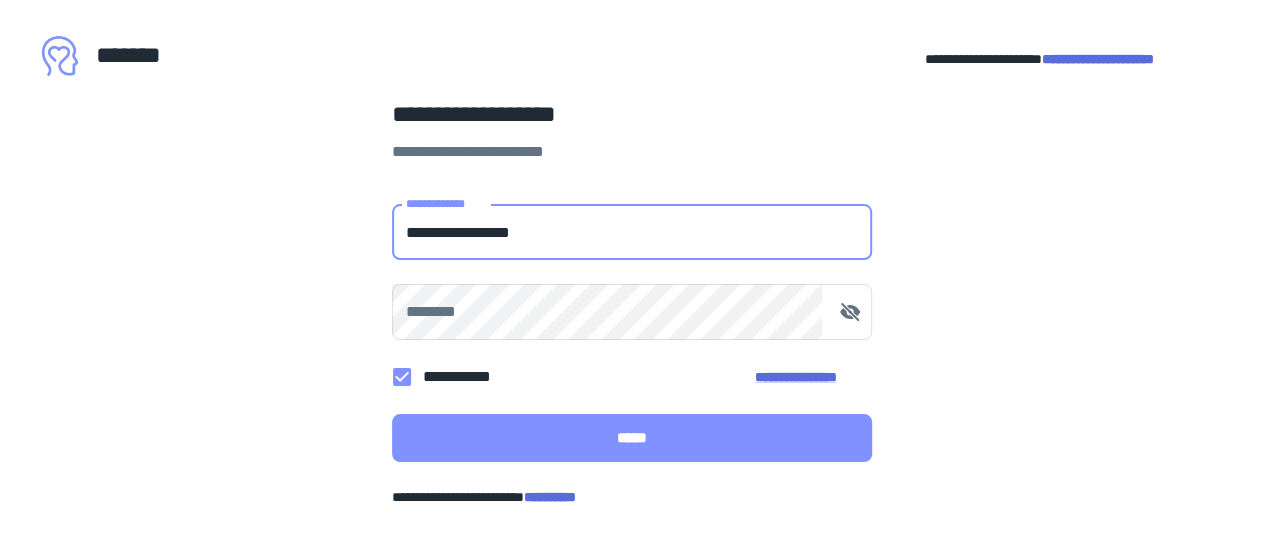 click on "*****" at bounding box center (632, 438) 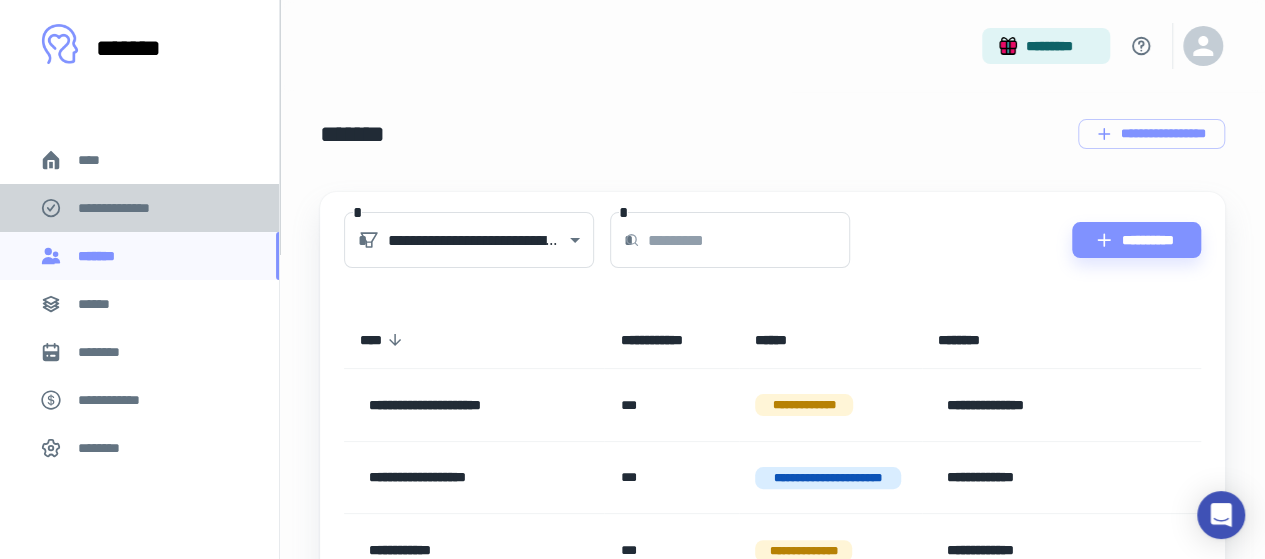 click on "**********" at bounding box center [127, 208] 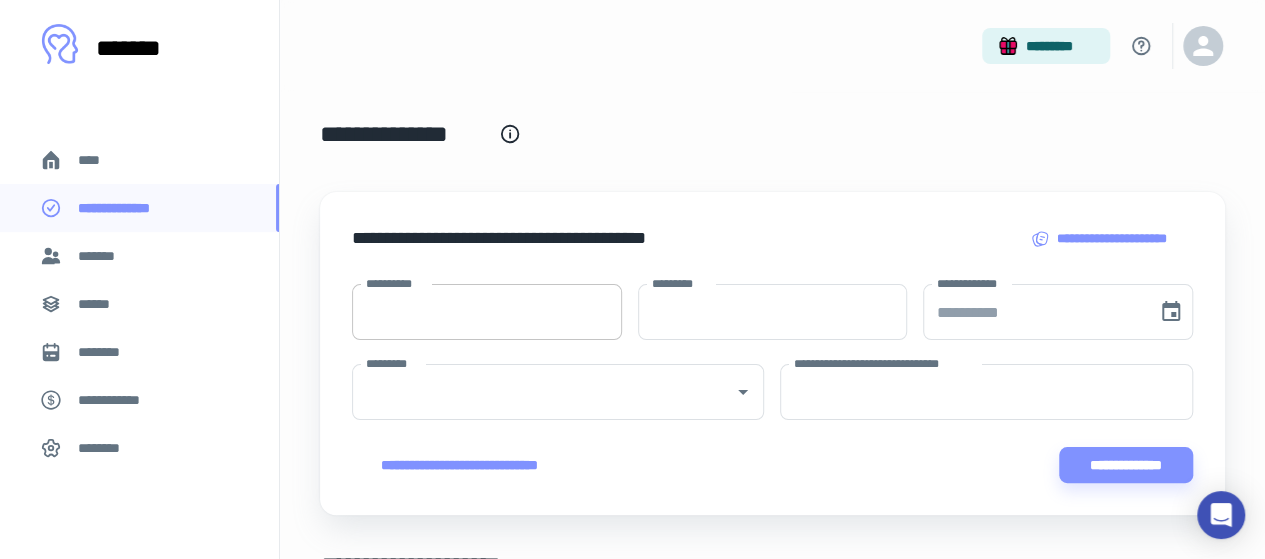click on "**********" at bounding box center (487, 312) 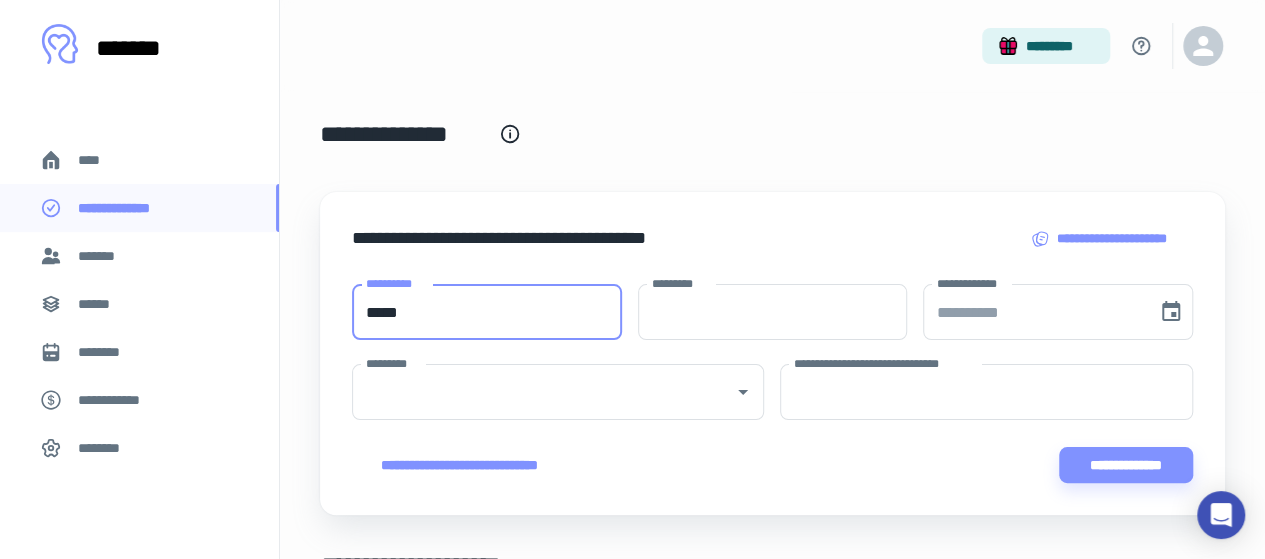type on "*****" 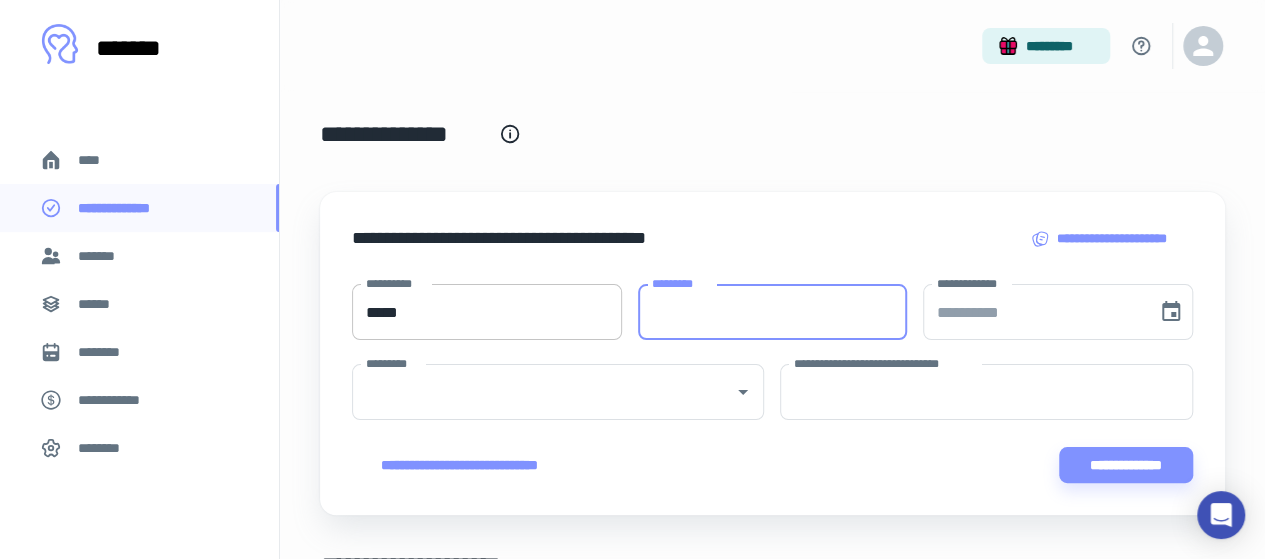 paste on "********" 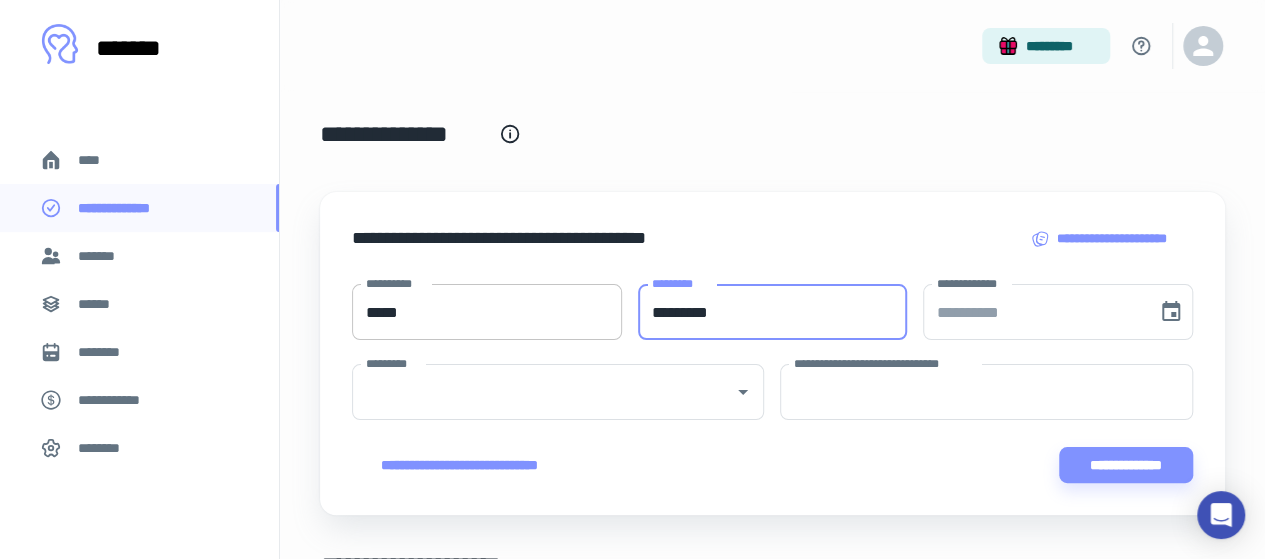 type on "********" 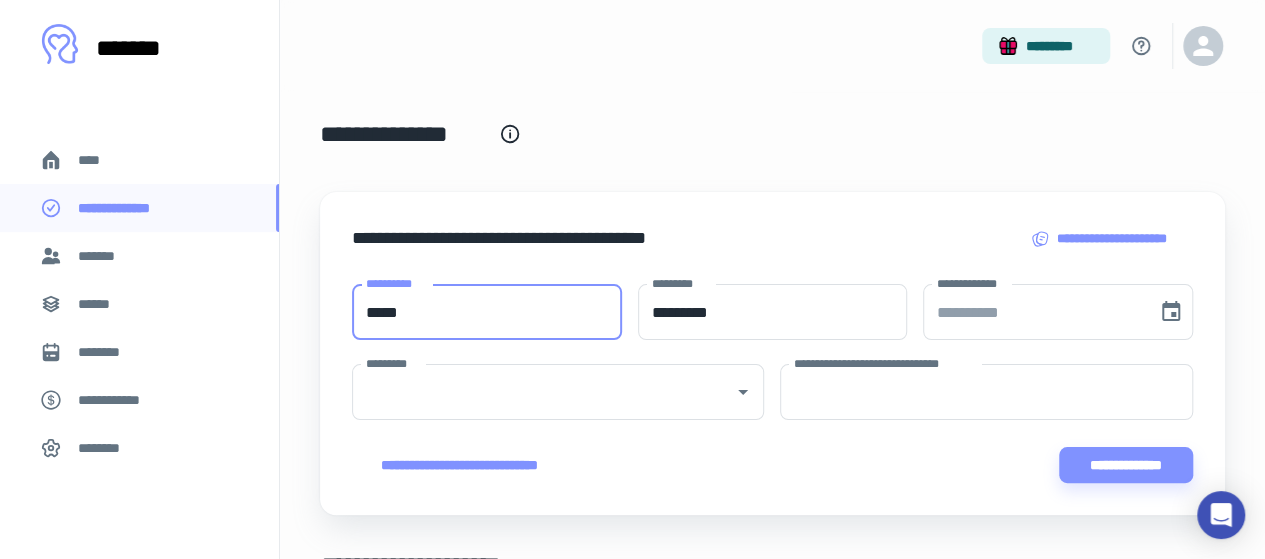 click on "*****" at bounding box center [487, 312] 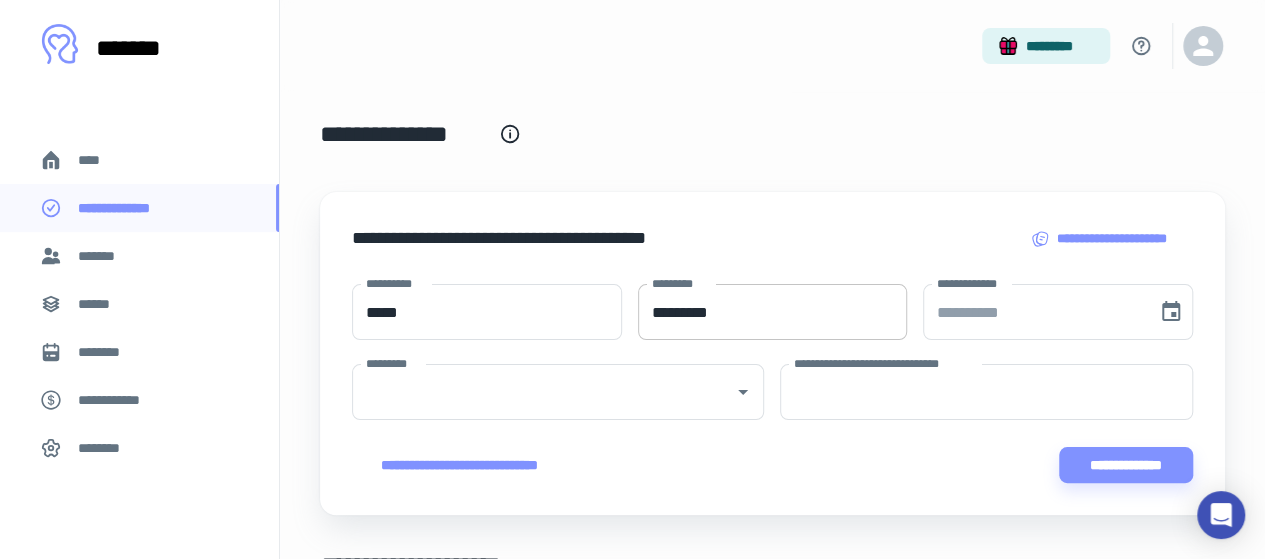 click on "********" at bounding box center [773, 312] 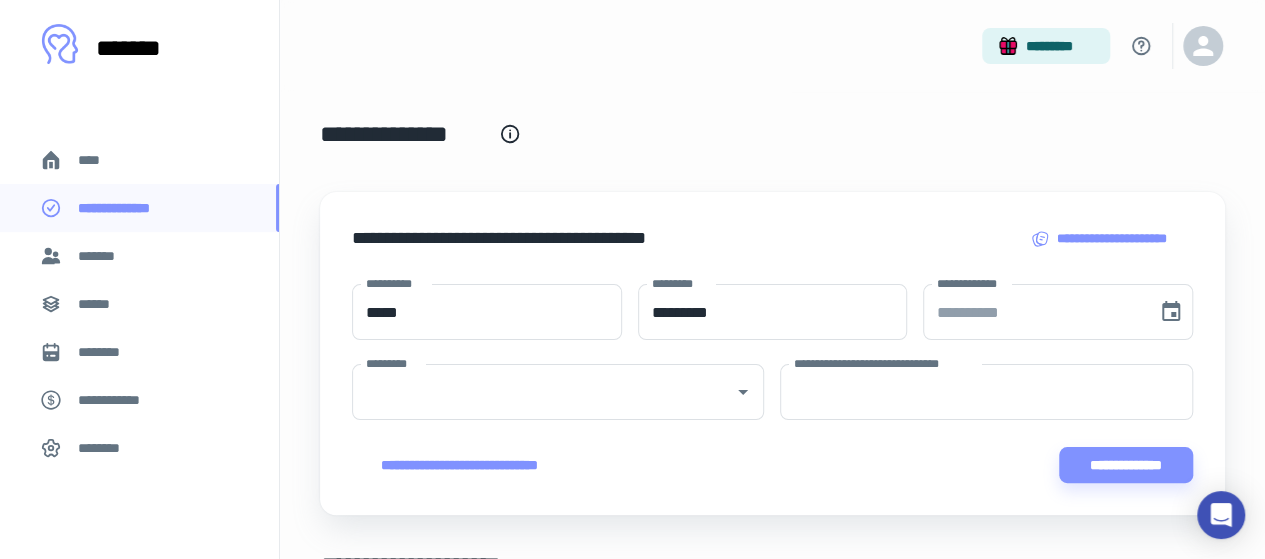 click on "**********" at bounding box center (772, 254) 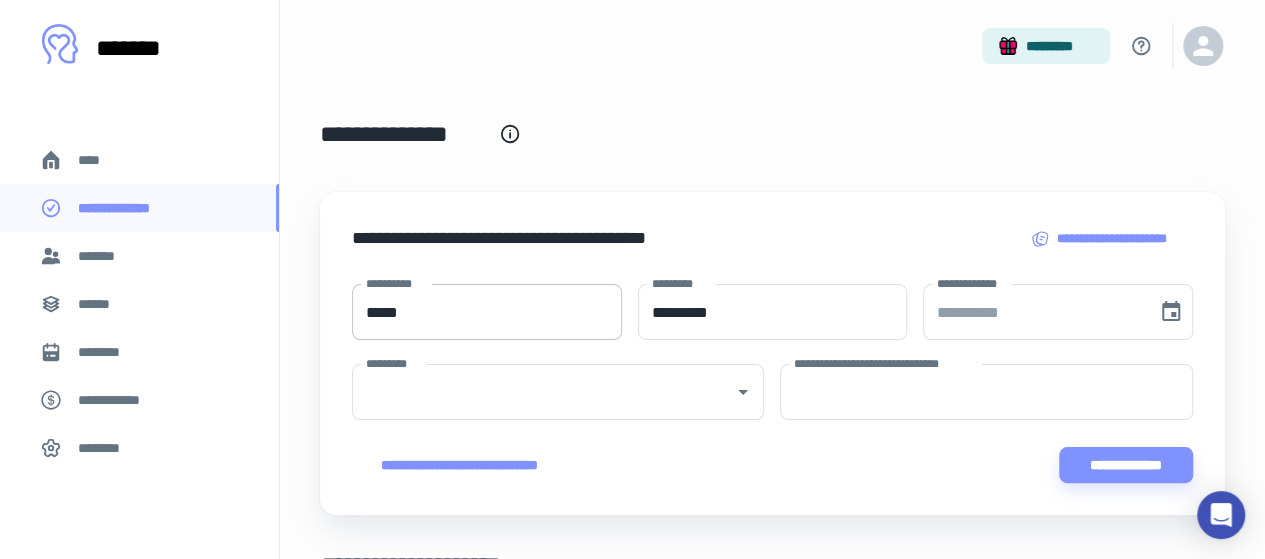 click on "*****" at bounding box center (487, 312) 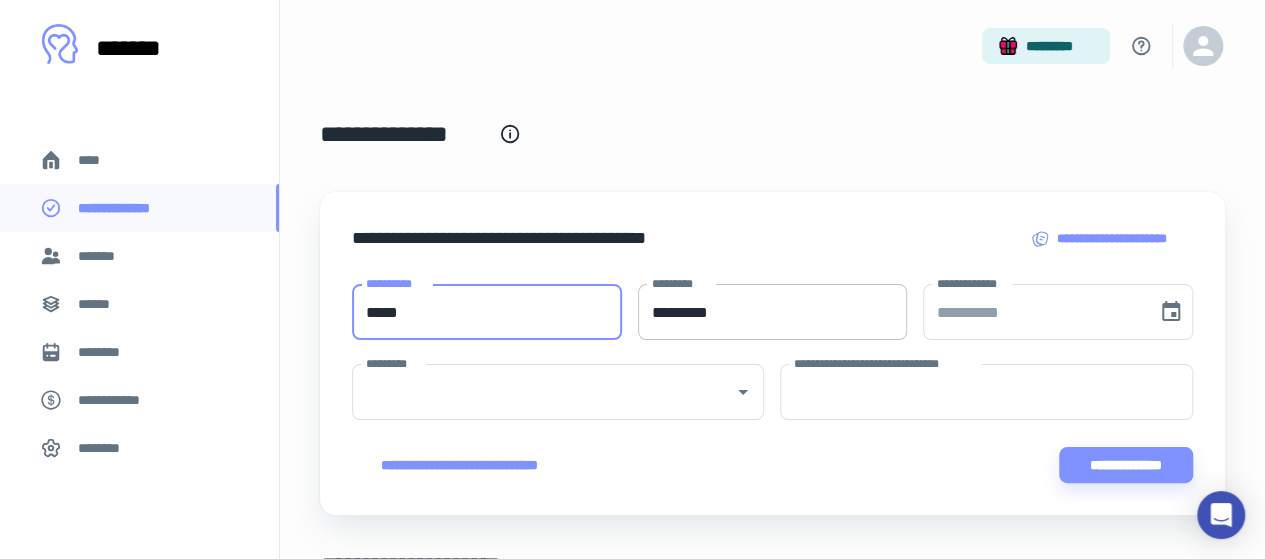 click on "********" at bounding box center [773, 312] 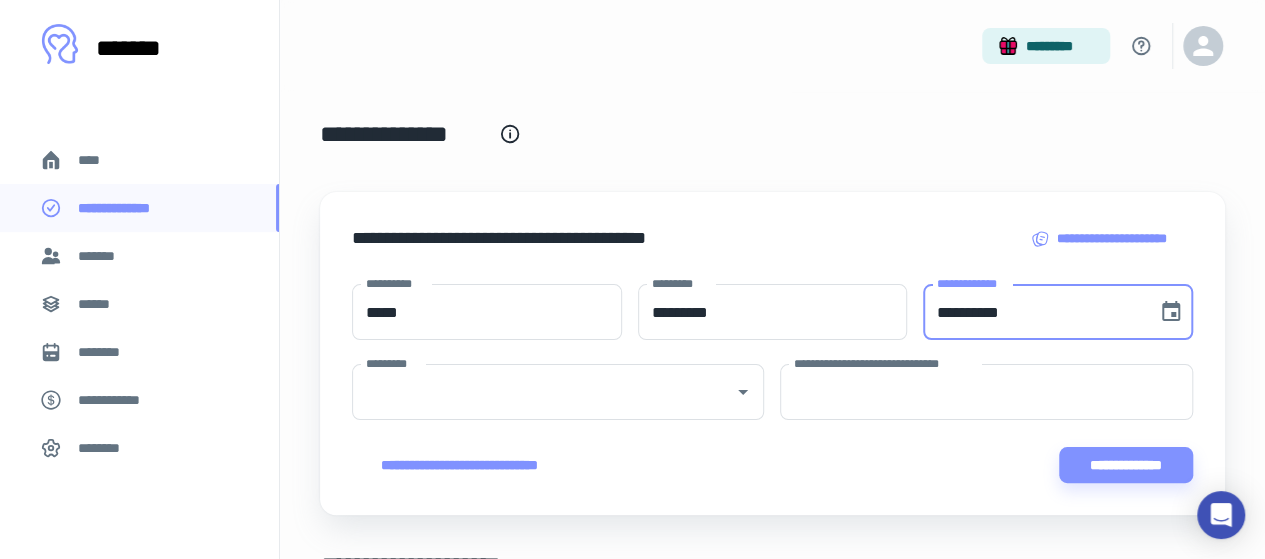 click on "**********" at bounding box center [1033, 312] 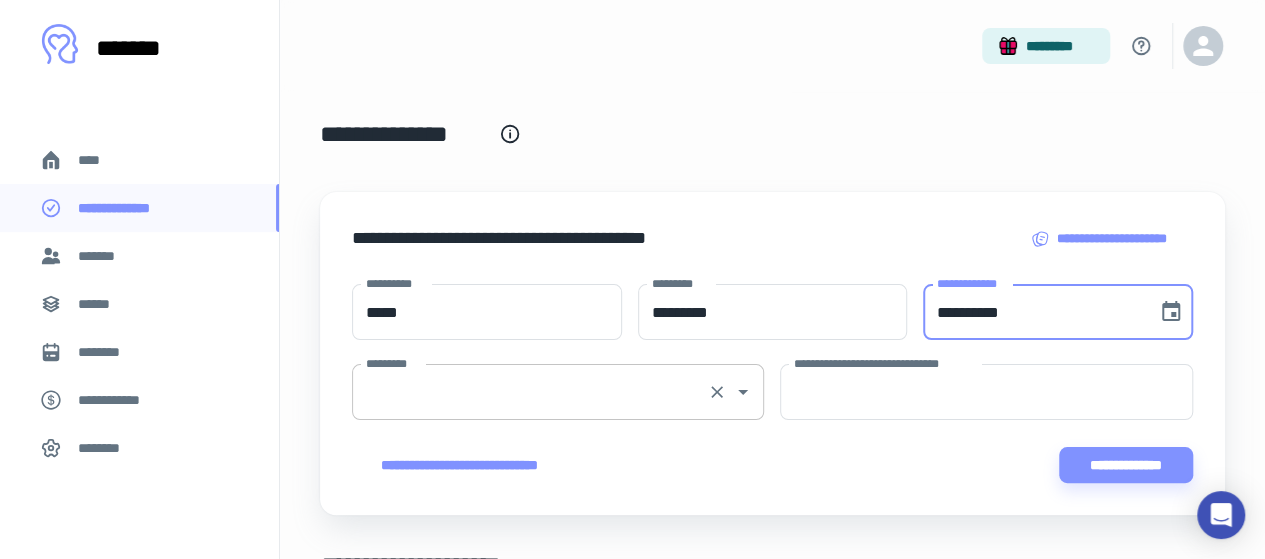 type on "**********" 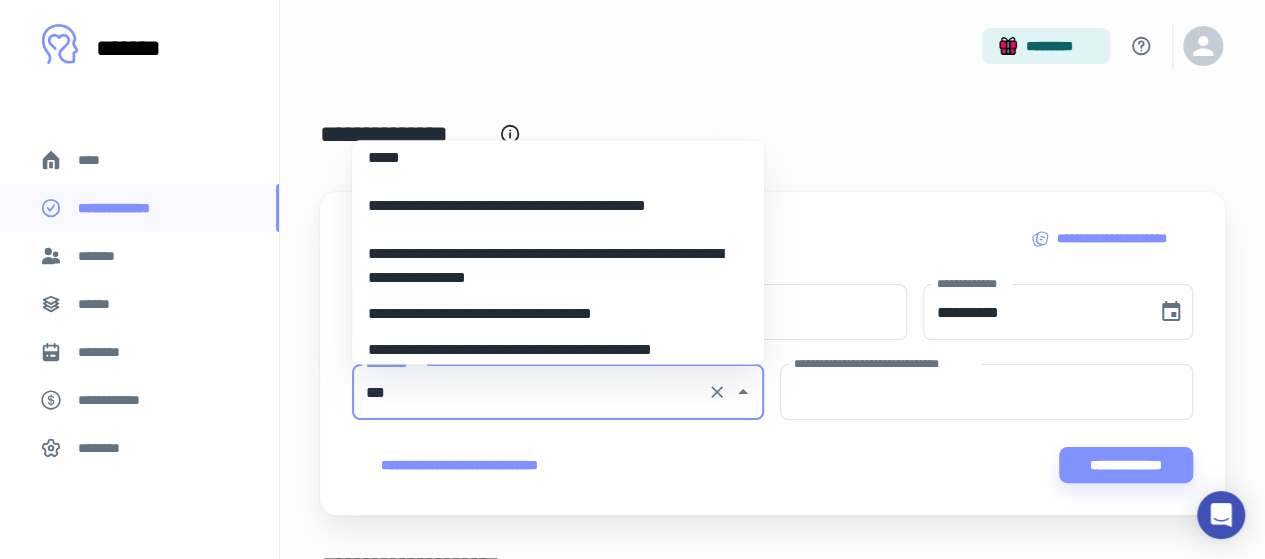 scroll, scrollTop: 0, scrollLeft: 0, axis: both 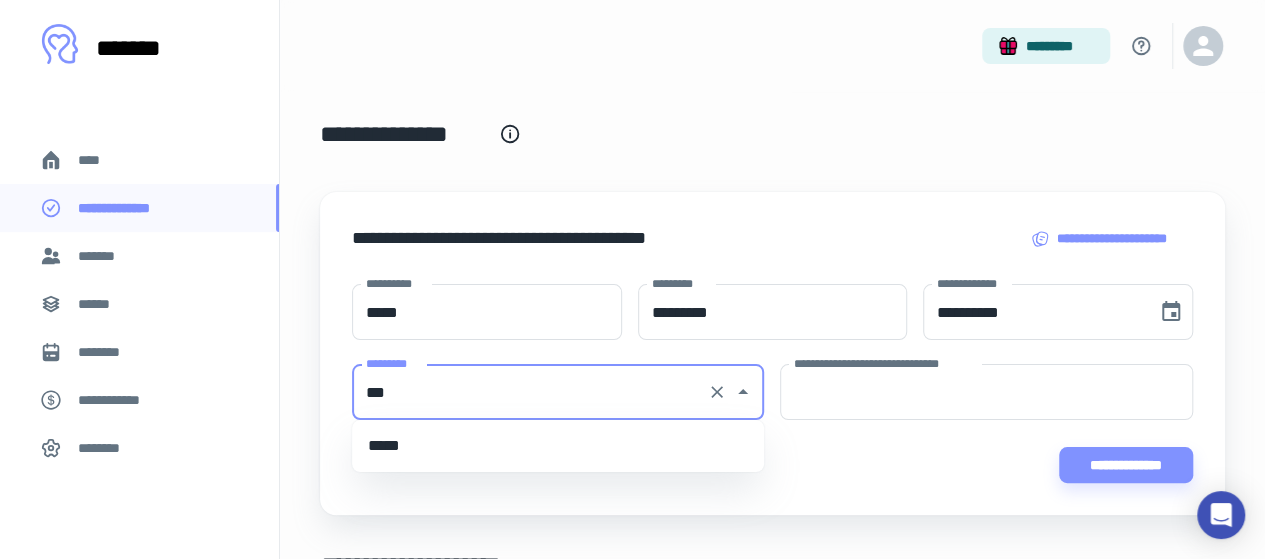 click on "*****" at bounding box center (558, 446) 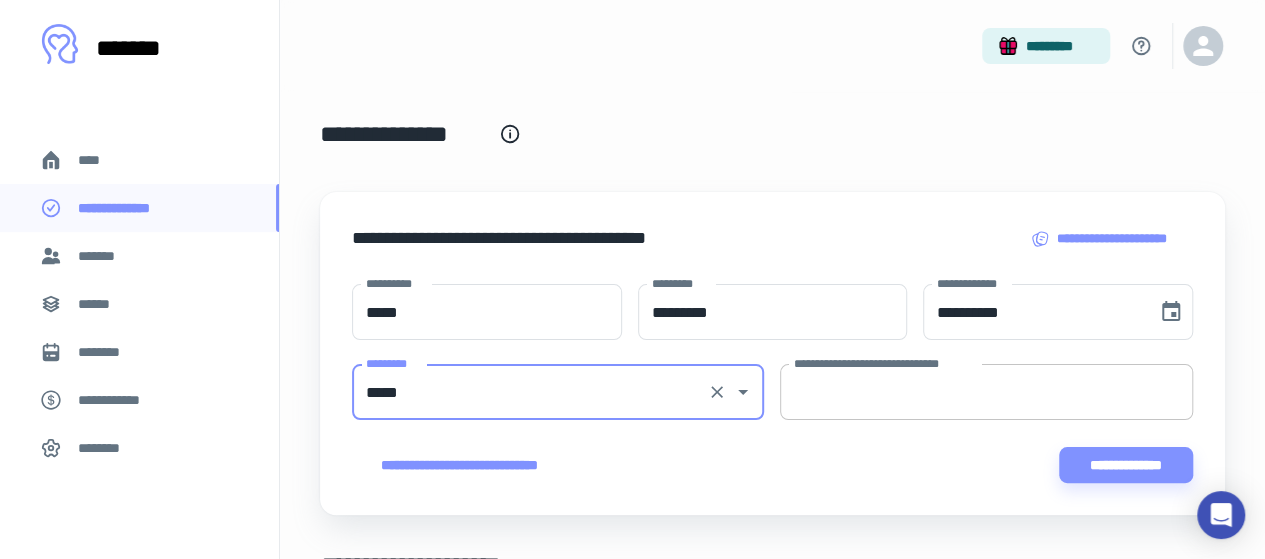 type on "*****" 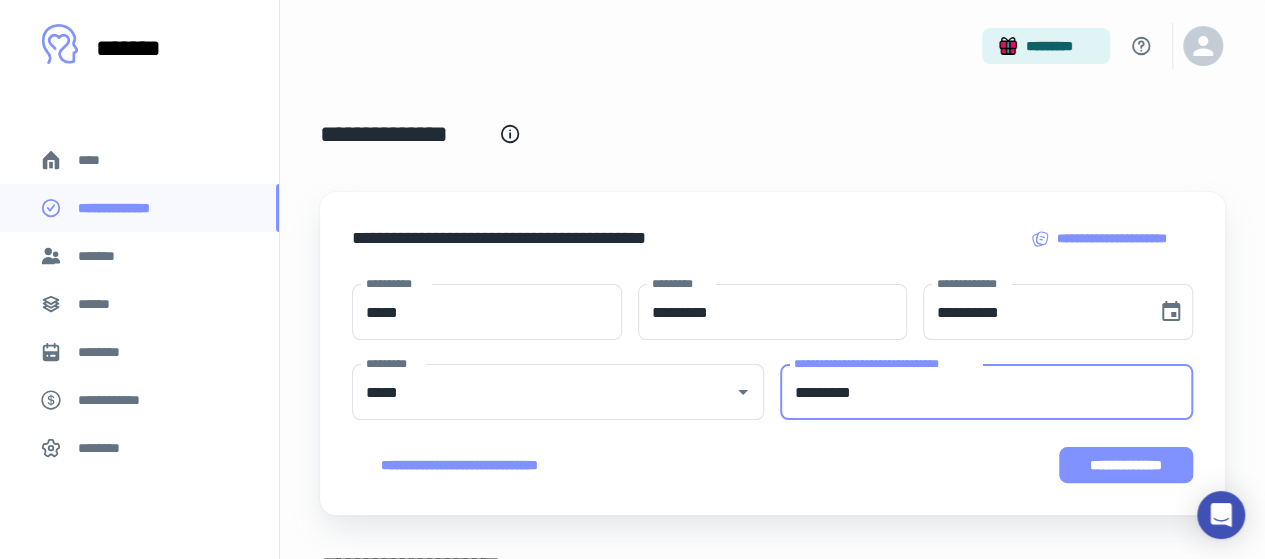 type on "*********" 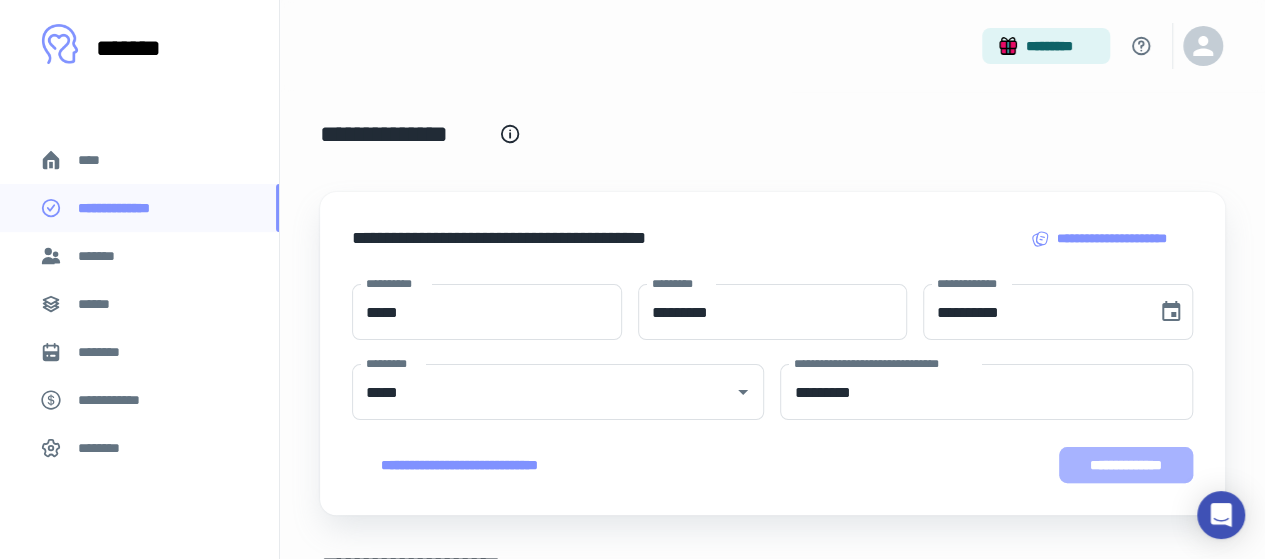 click on "**********" at bounding box center [1126, 465] 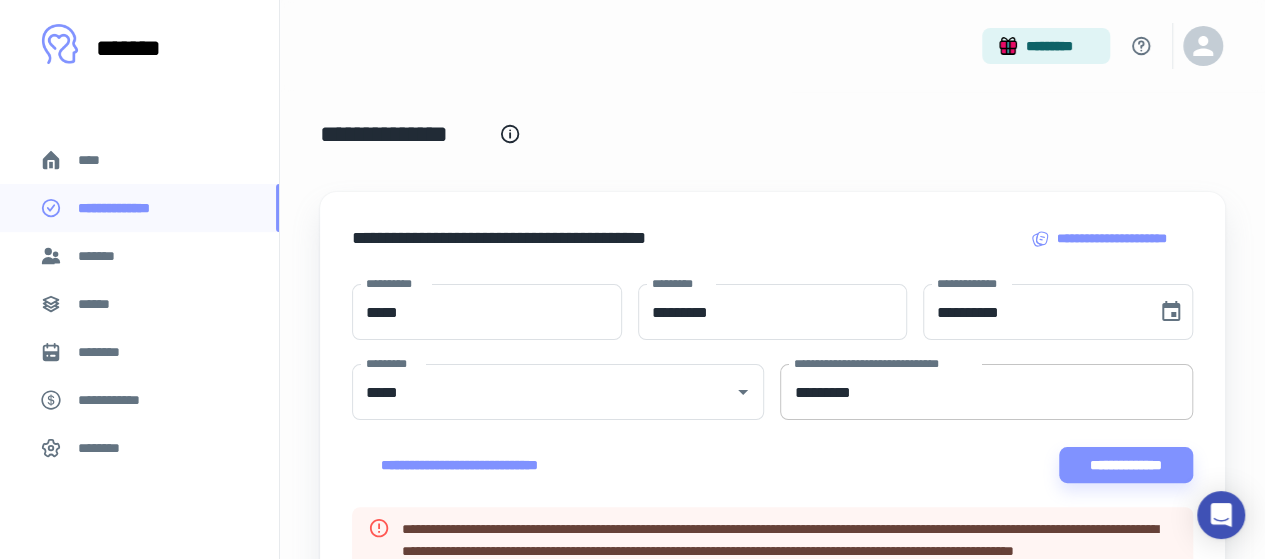 scroll, scrollTop: 100, scrollLeft: 0, axis: vertical 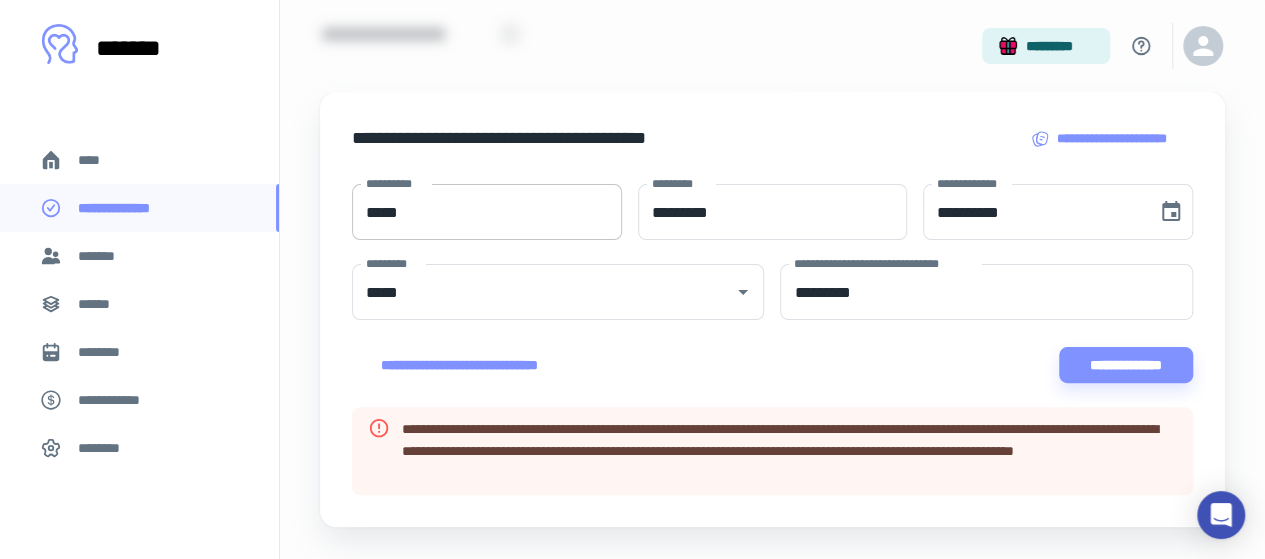 click on "*****" at bounding box center [487, 212] 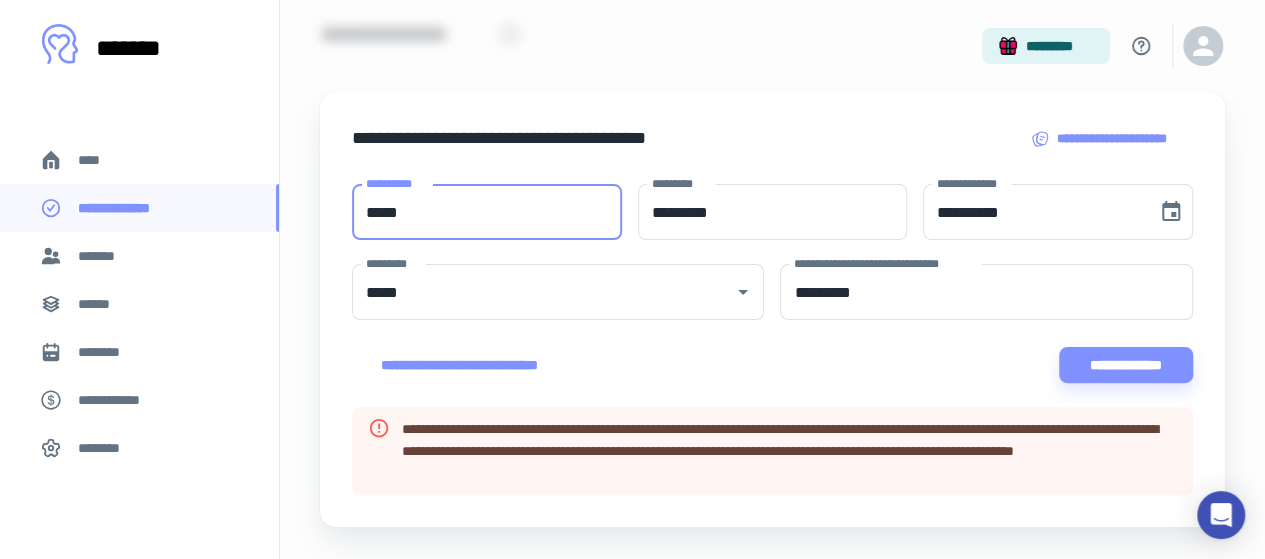 click on "*****" at bounding box center (487, 212) 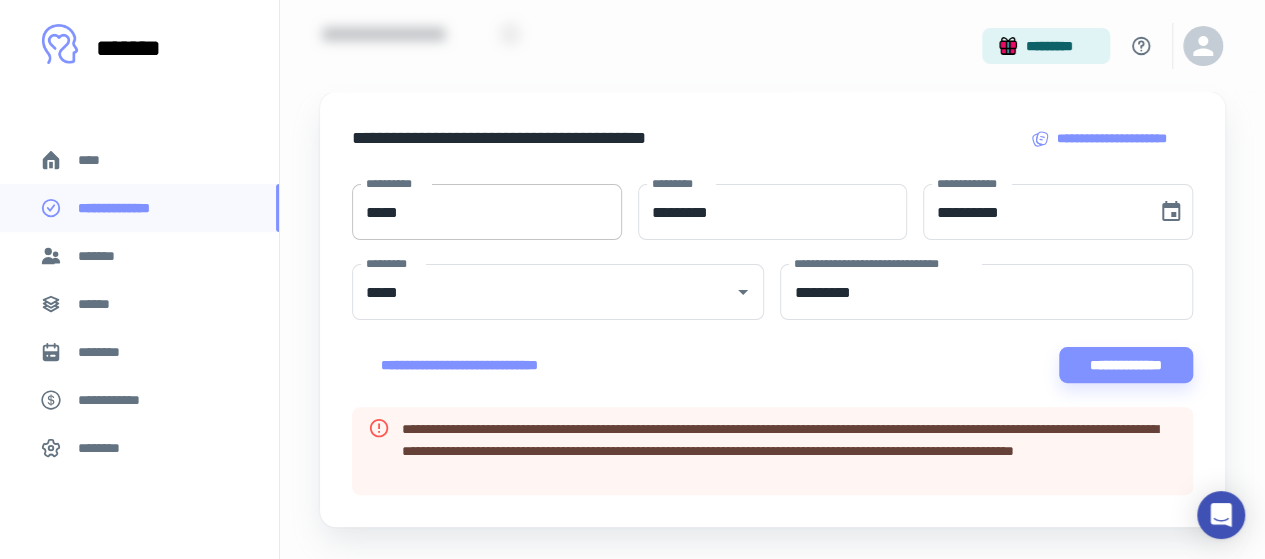 click on "*****" at bounding box center (487, 212) 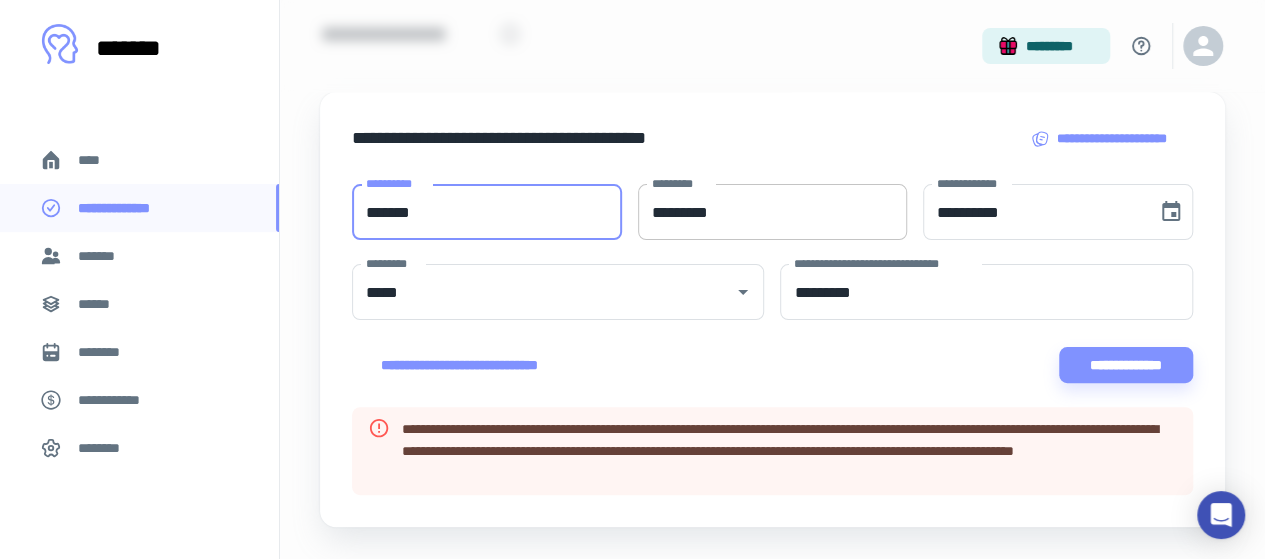 type on "*******" 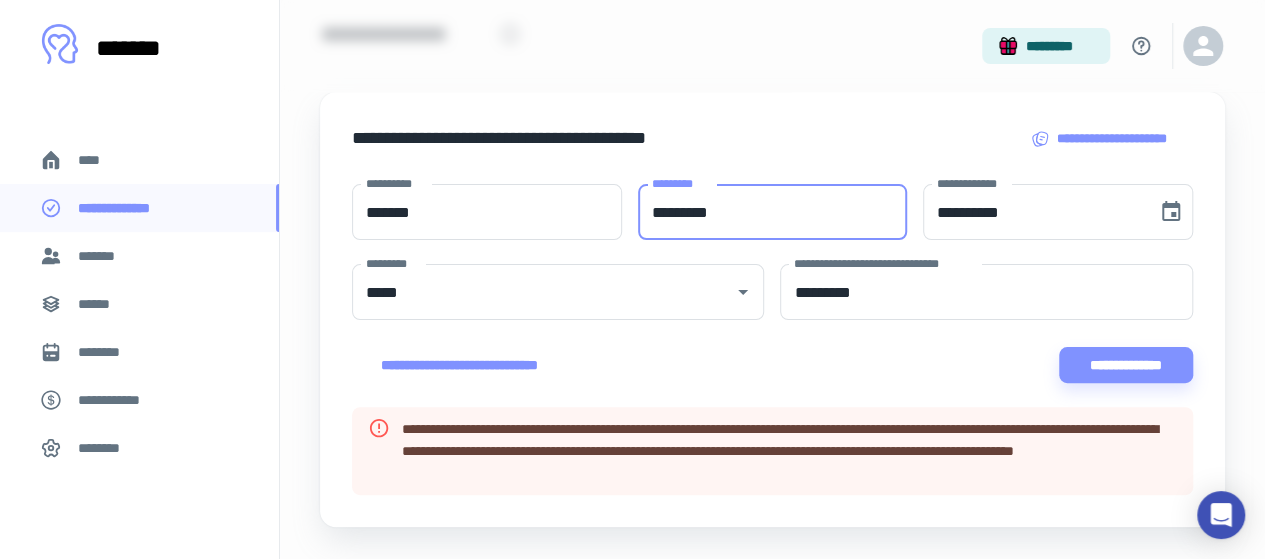 click on "********" at bounding box center [773, 212] 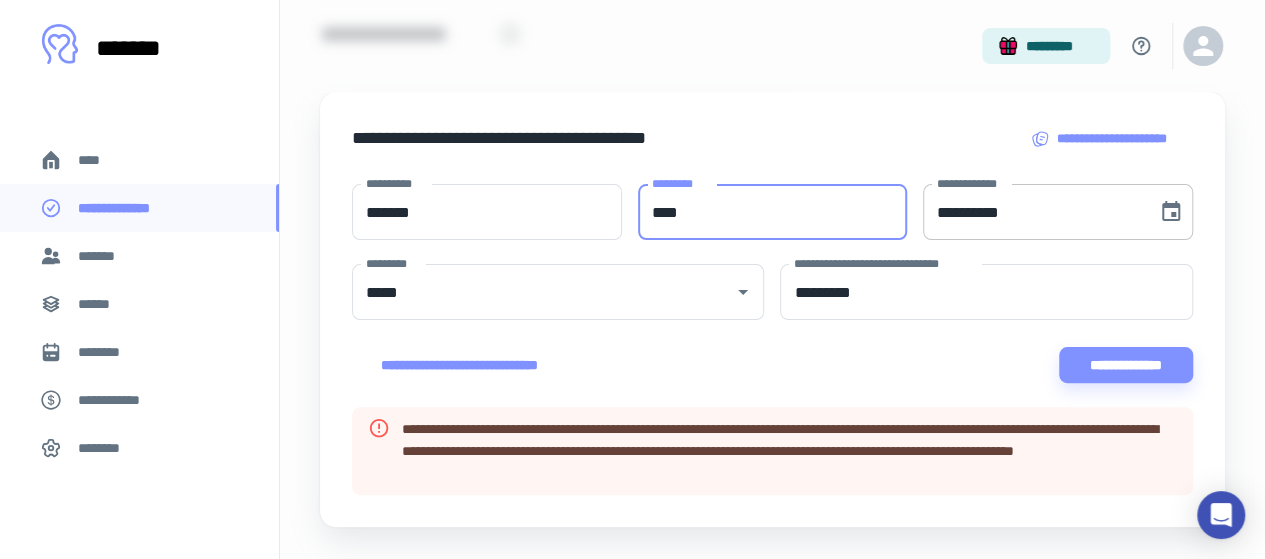 type on "****" 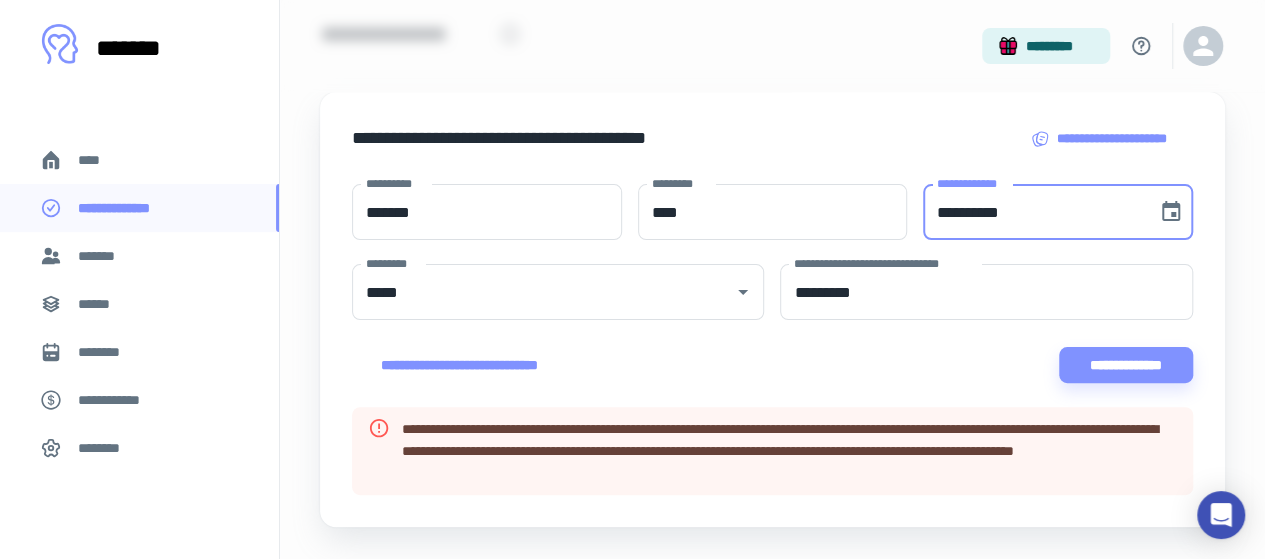 drag, startPoint x: 993, startPoint y: 211, endPoint x: 1010, endPoint y: 211, distance: 17 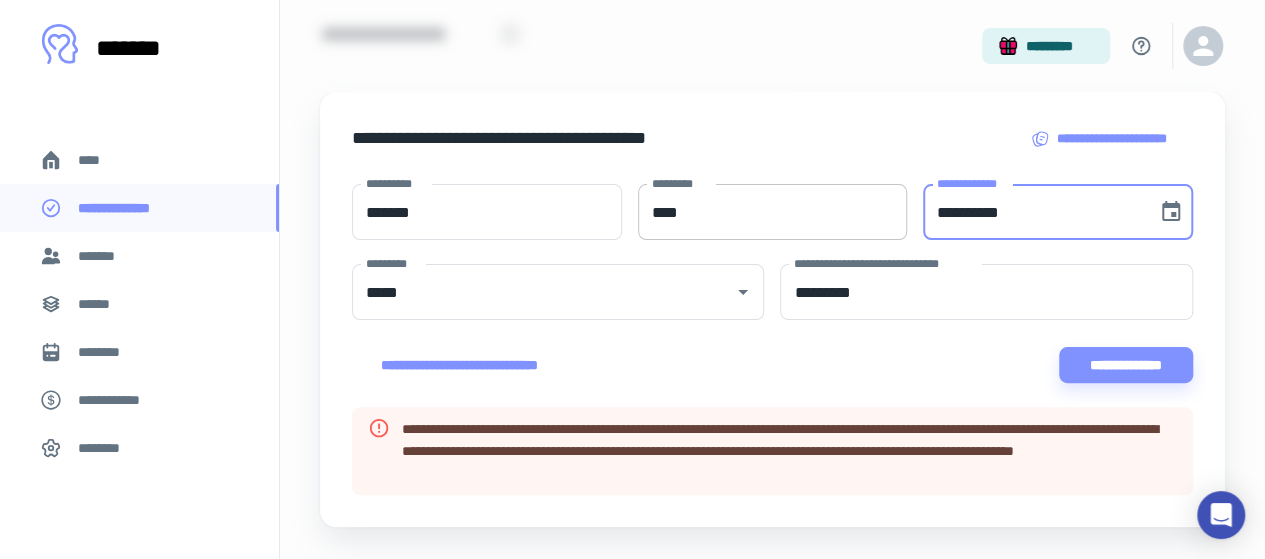 drag, startPoint x: 1048, startPoint y: 207, endPoint x: 844, endPoint y: 213, distance: 204.08821 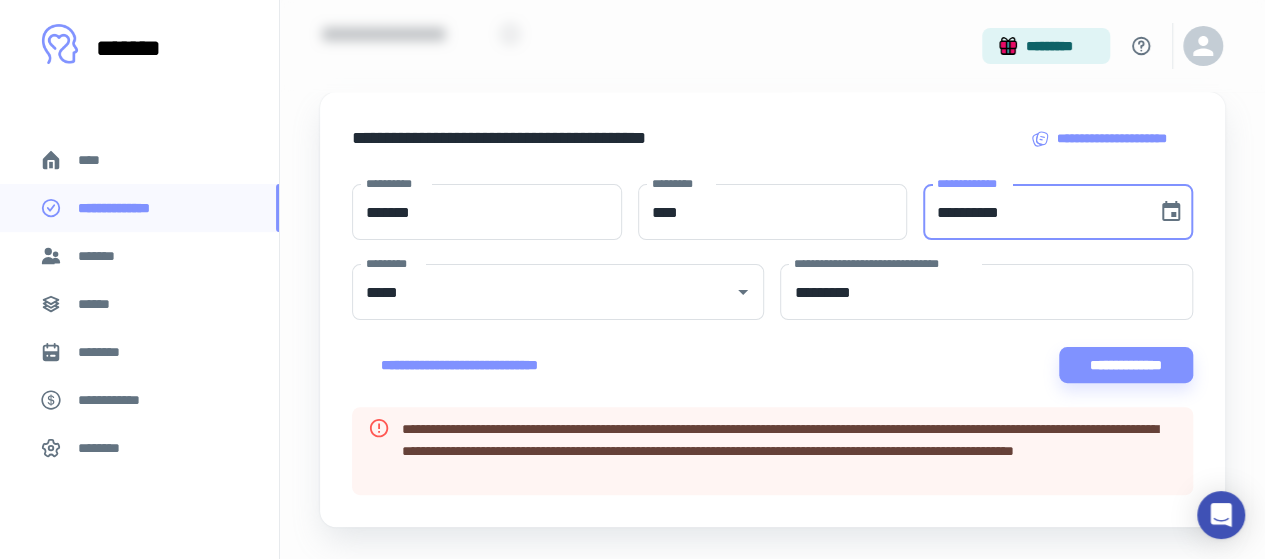 click on "**********" at bounding box center [1033, 212] 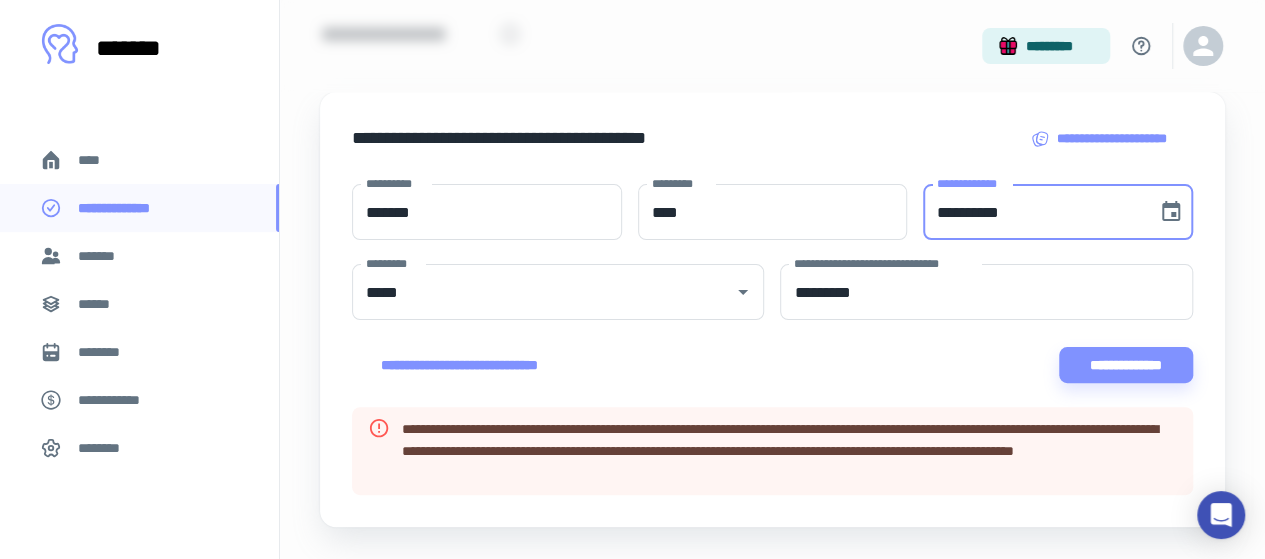 type on "**********" 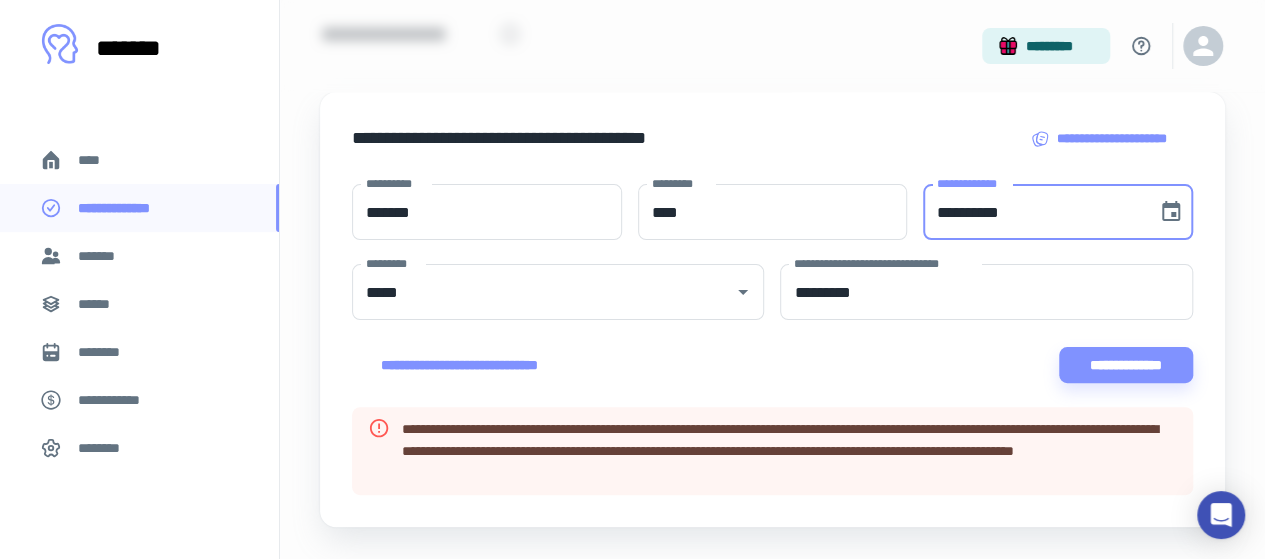 click on "**********" at bounding box center (772, 365) 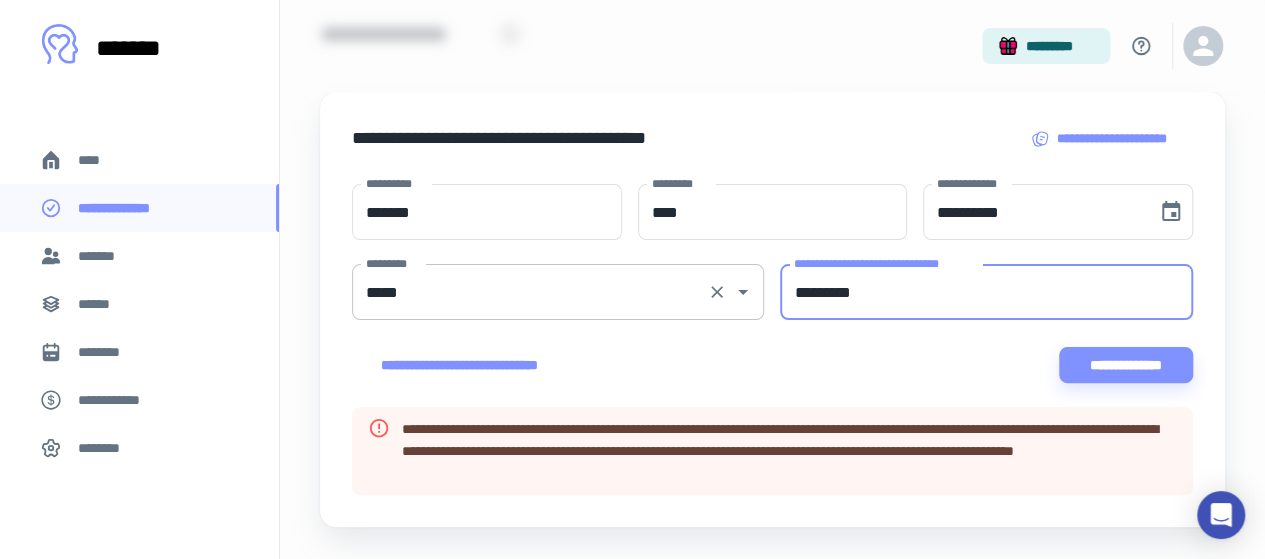 drag, startPoint x: 977, startPoint y: 295, endPoint x: 742, endPoint y: 276, distance: 235.76683 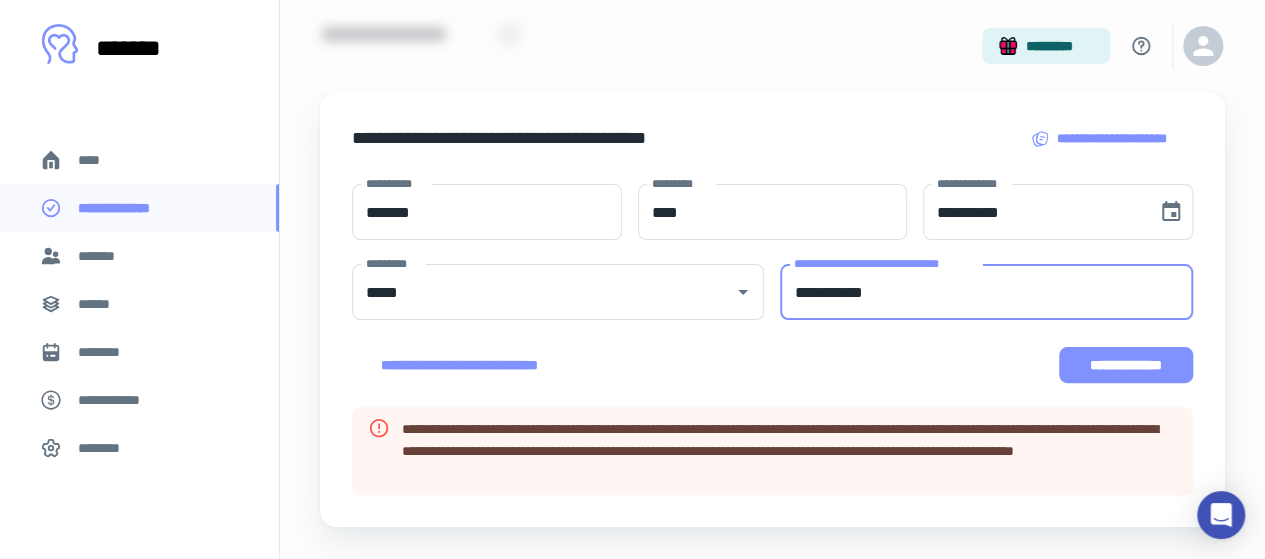 type on "**********" 